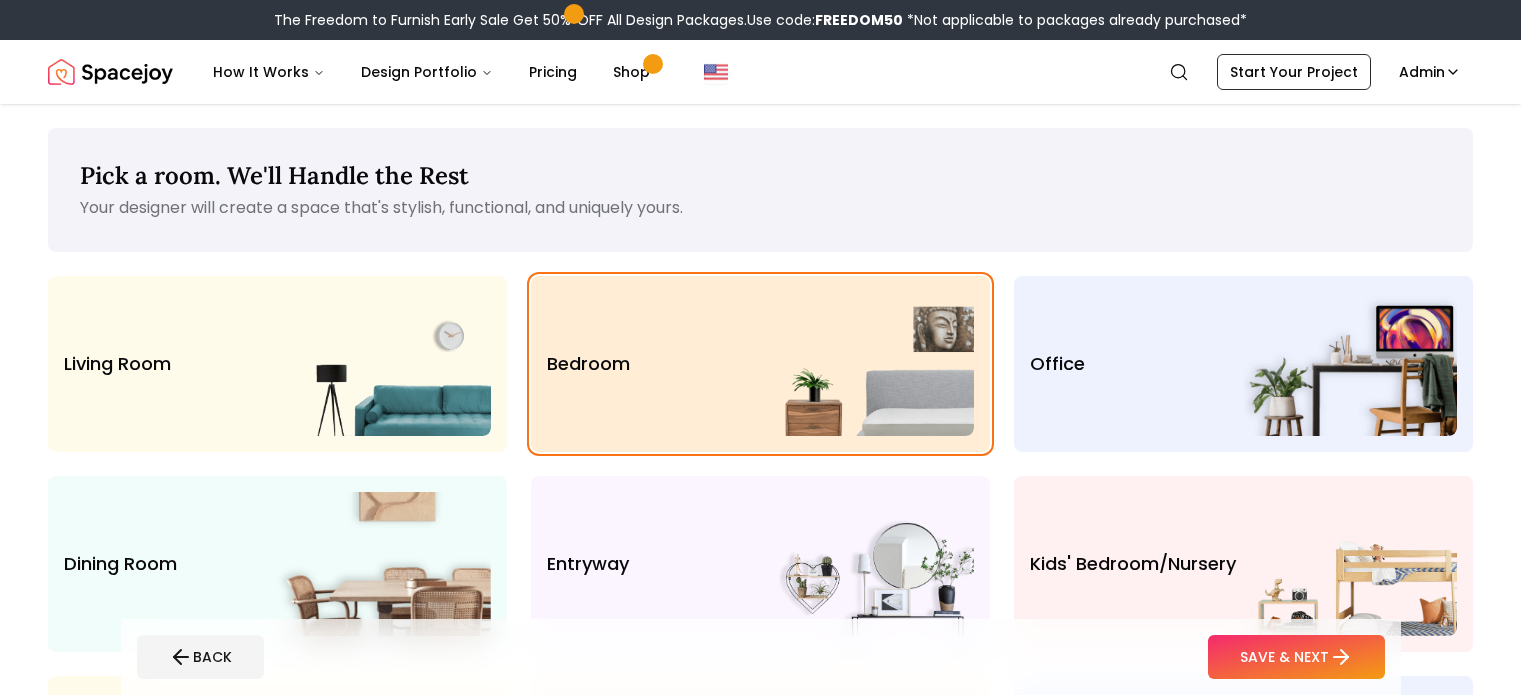 scroll, scrollTop: 0, scrollLeft: 0, axis: both 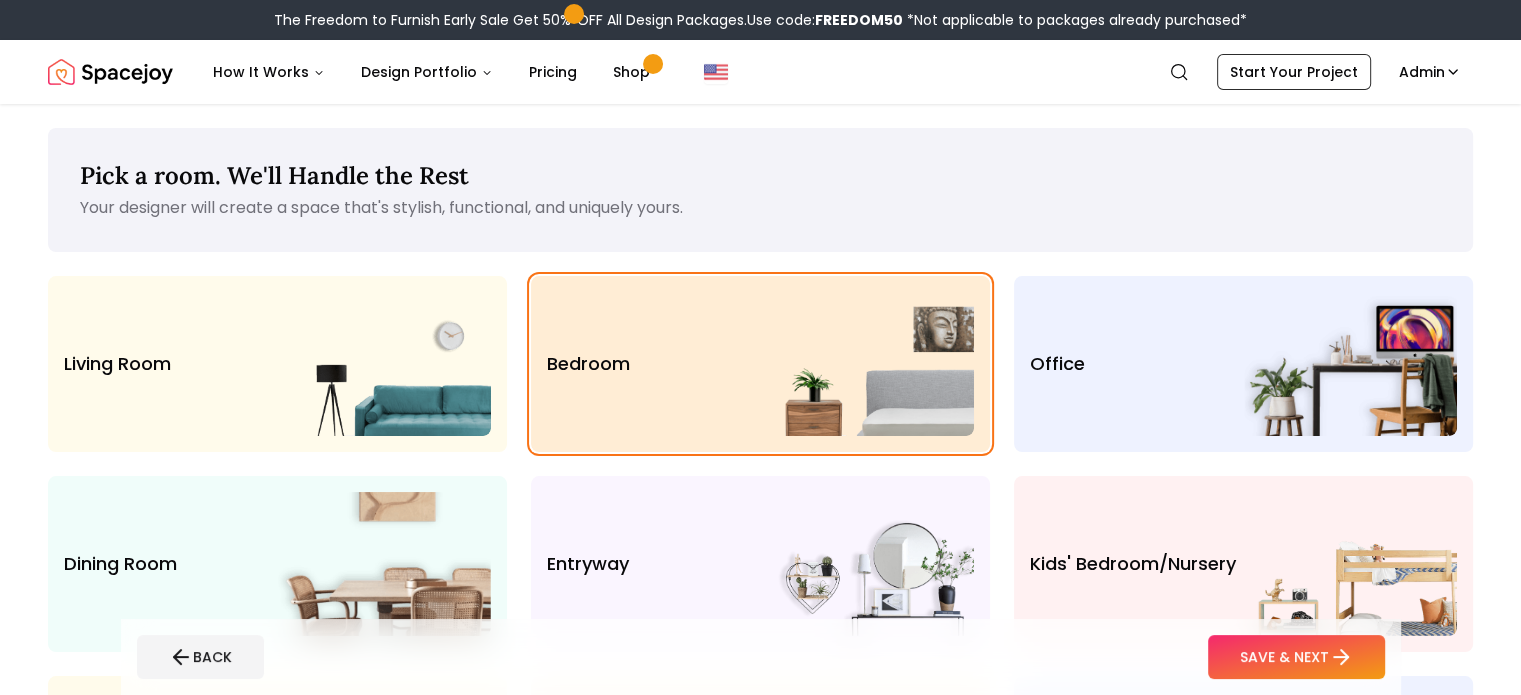 click at bounding box center (110, 72) 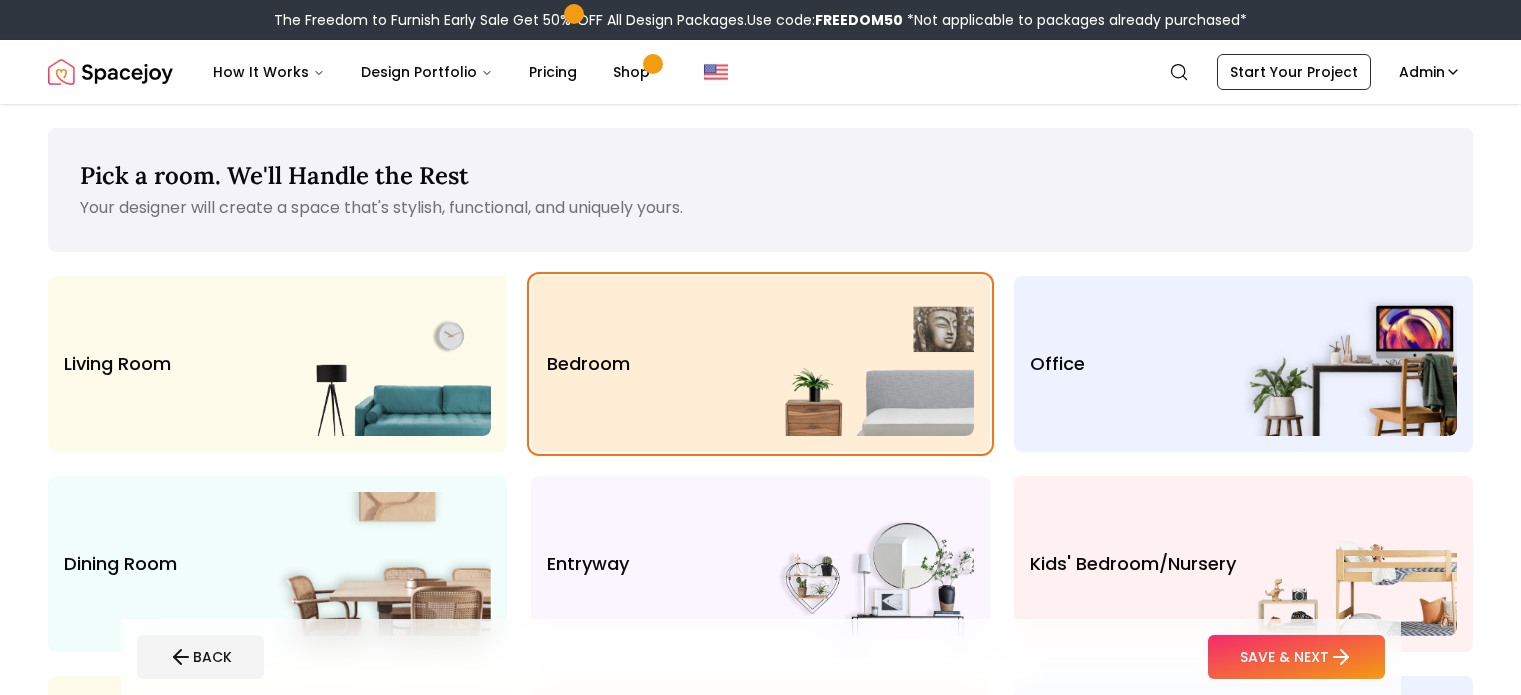 scroll, scrollTop: 0, scrollLeft: 0, axis: both 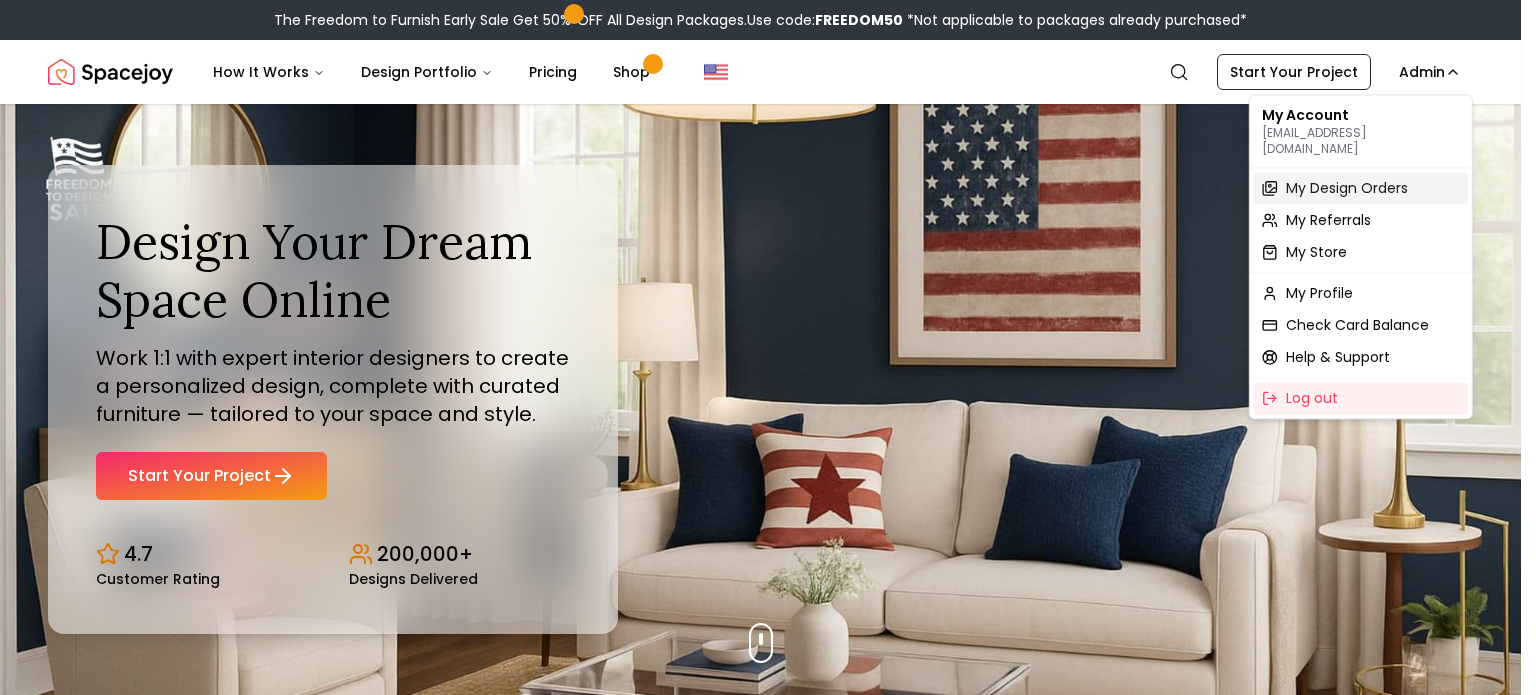 click on "My Design Orders" at bounding box center (1347, 188) 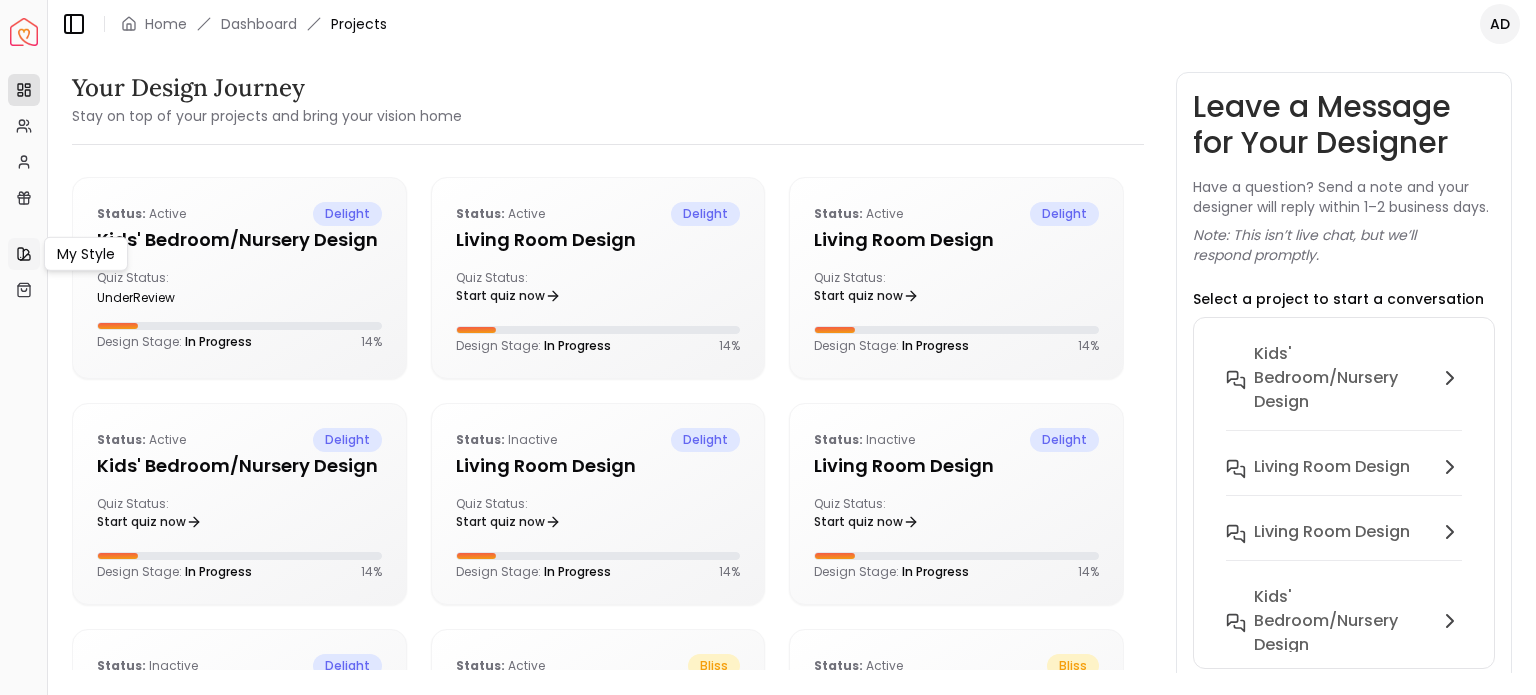click on "My Style" at bounding box center (24, 254) 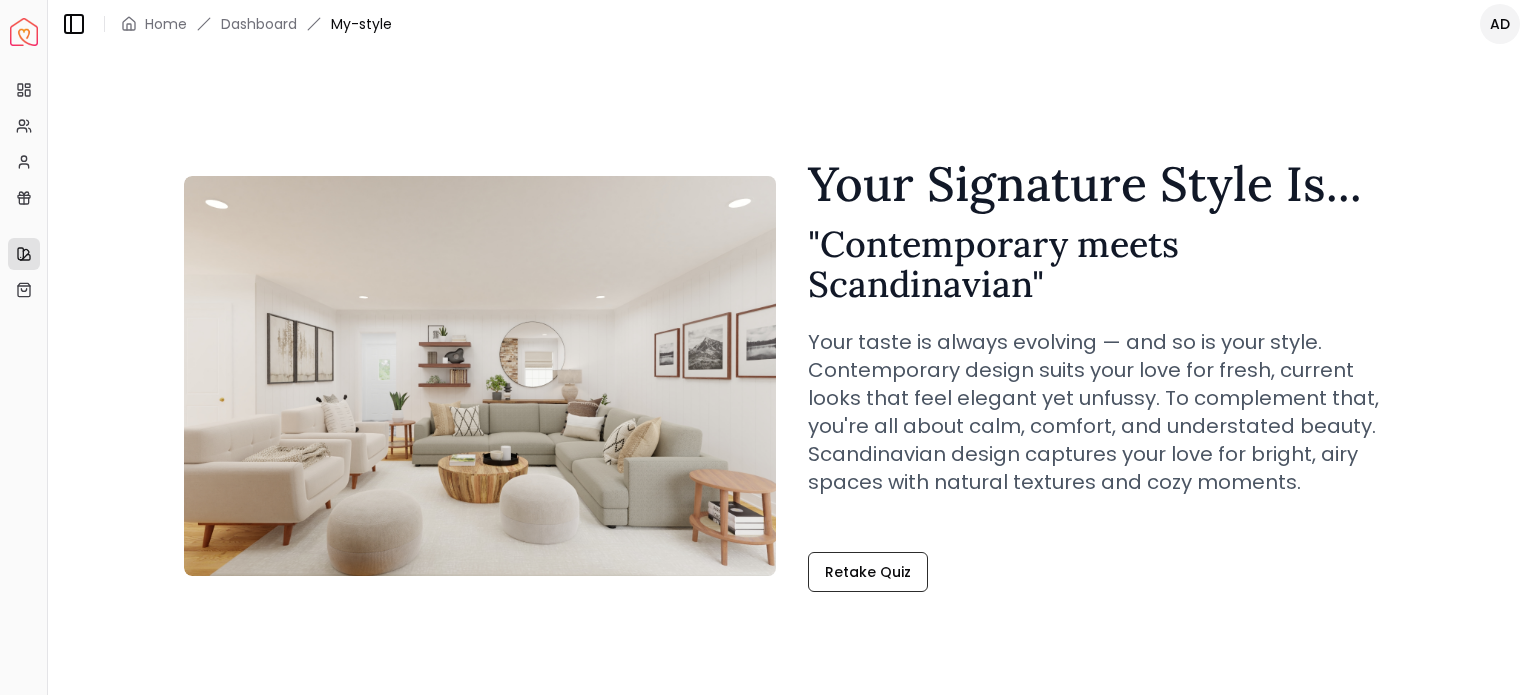 click on "Your Signature Style Is... " Contemporary meets Scandinavian " Your taste is always evolving — and so is your style. Contemporary design suits your love for fresh, current looks that feel elegant yet unfussy. To complement that, you're all about calm, comfort, and understated beauty. Scandinavian design captures your love for bright, airy spaces with natural textures and cozy moments. Retake Quiz Your Design Elements Color Palette beige ivory light gray natural wood soft green Design Mood ✨ Clean and inviting ✨ Calming and minimalistic Textures & Materials 🪵 light wood 🧵 linen 🧵 cotton ☆ soft wool 🏺 ceramic Your Style Breakdown Primary Style:  Contemporary Contemporary style fits your ever-evolving aesthetic. You enjoy embracing what’s current while keeping things refined and elegant. Smooth surfaces, rounded forms, and mixed materials give your space a fresh but timeless appeal. You seek comfort and expression without excess, always welcoming change with effortless style. Scandinavian" at bounding box center [792, 360] 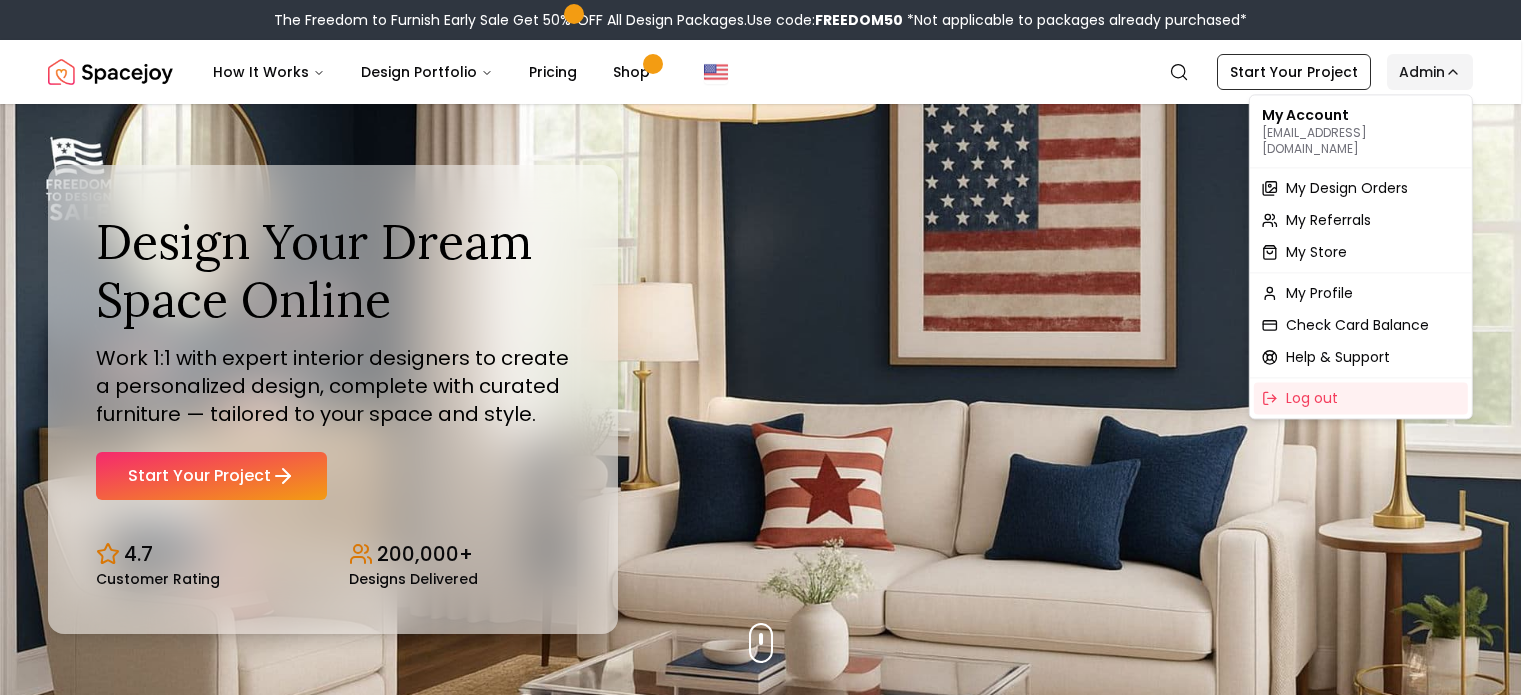 click on "The Freedom to Furnish Early Sale Get 50% OFF All Design Packages.  Use code:  FREEDOM50   *Not applicable to packages already purchased* Spacejoy How It Works   Design Portfolio   Pricing Shop Search Start Your Project   Admin Design Your Dream Space Online Work 1:1 with expert interior designers to create a personalized design, complete with curated furniture — tailored to your space and style. Start Your Project   4.7 Customer Rating 200,000+ Designs Delivered Design Your Dream Space Online Work 1:1 with expert interior designers to create a personalized design, complete with curated furniture — tailored to your space and style. Start Your Project   4.7 Customer Rating 200,000+ Designs Delivered The Freedom to Furnish Early Sale Get 50% OFF on all Design Packages Get Started   [DATE] Sale Up to 70% OFF on Furniture & Decor Shop Now   Get Matched with Expert Interior Designers Online! [PERSON_NAME] Designer [PERSON_NAME] Designer [PERSON_NAME] Designer [PERSON_NAME] Designer [PERSON_NAME]" at bounding box center [768, 6001] 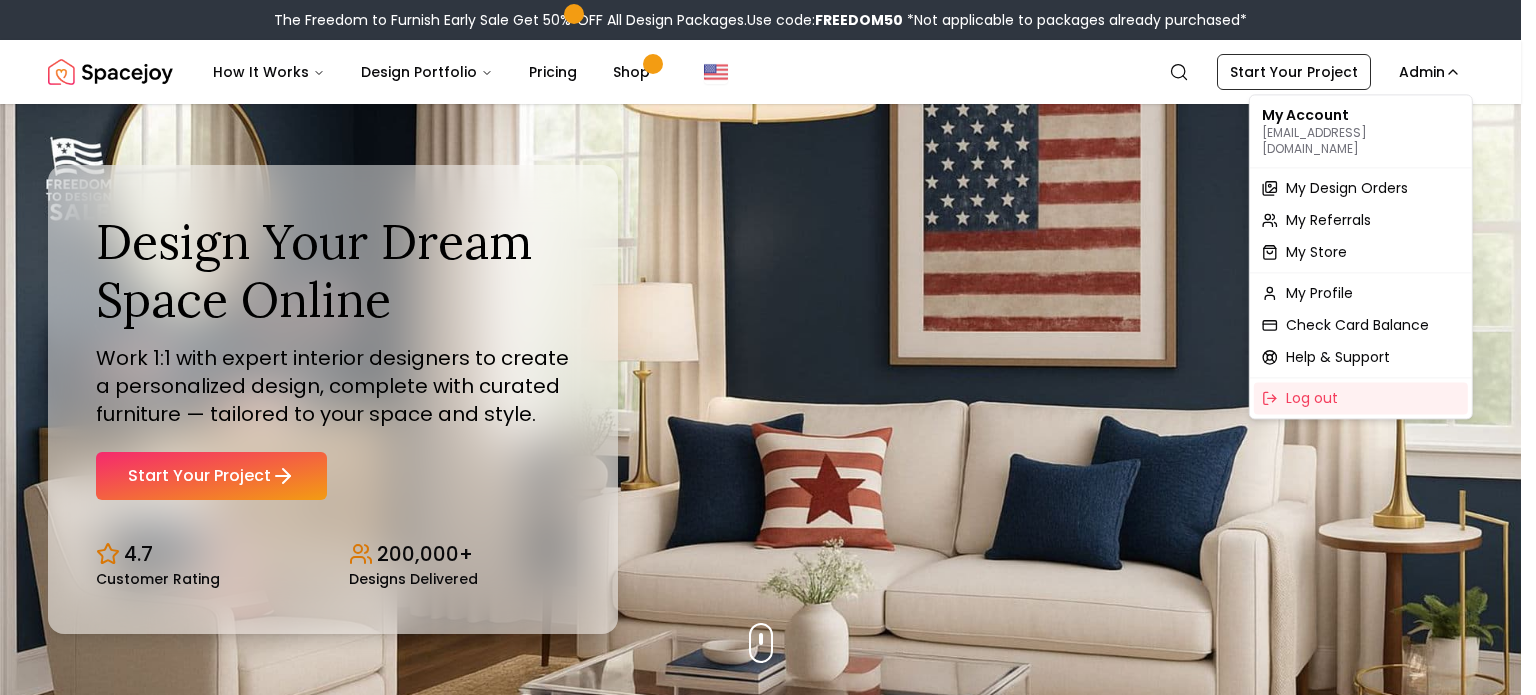 click on "My Account [EMAIL_ADDRESS][DOMAIN_NAME]" at bounding box center [1361, 131] 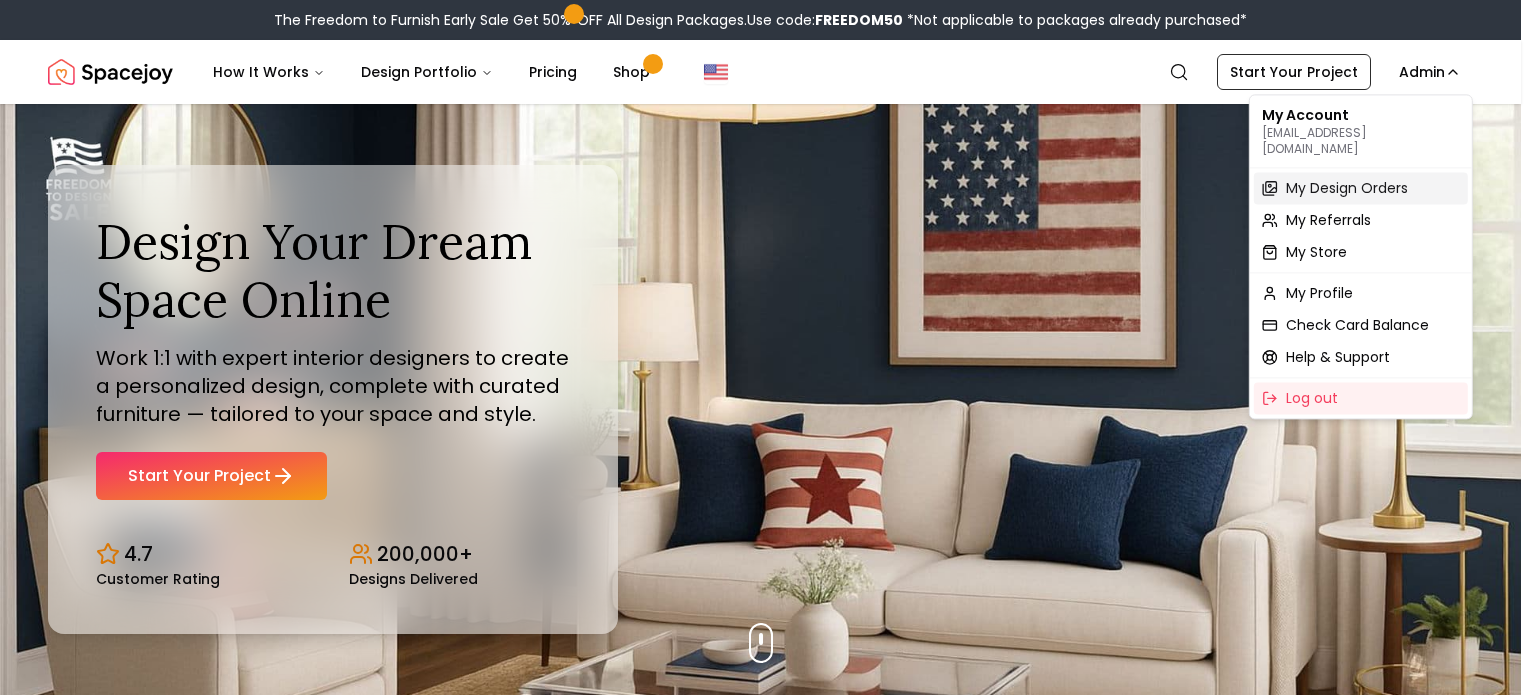 click on "My Design Orders" at bounding box center [1347, 188] 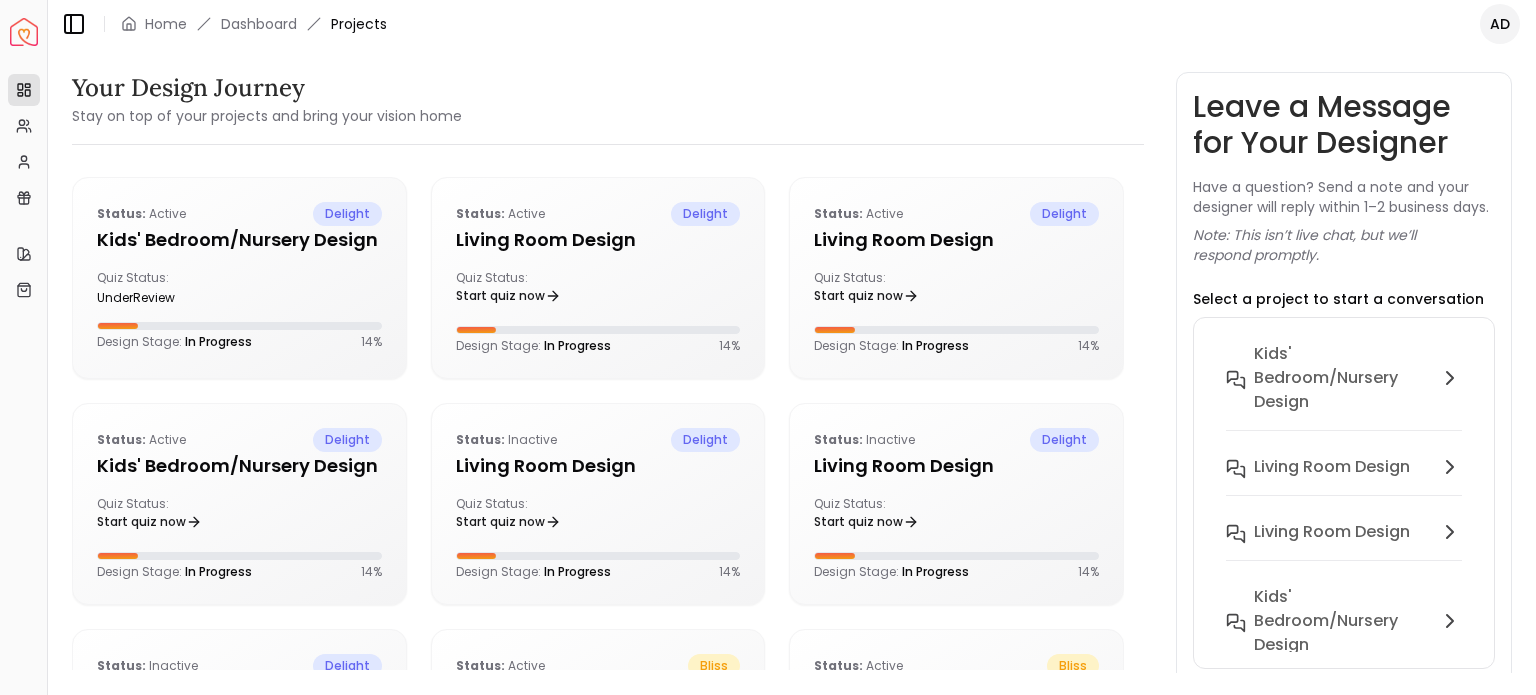 click at bounding box center [24, 32] 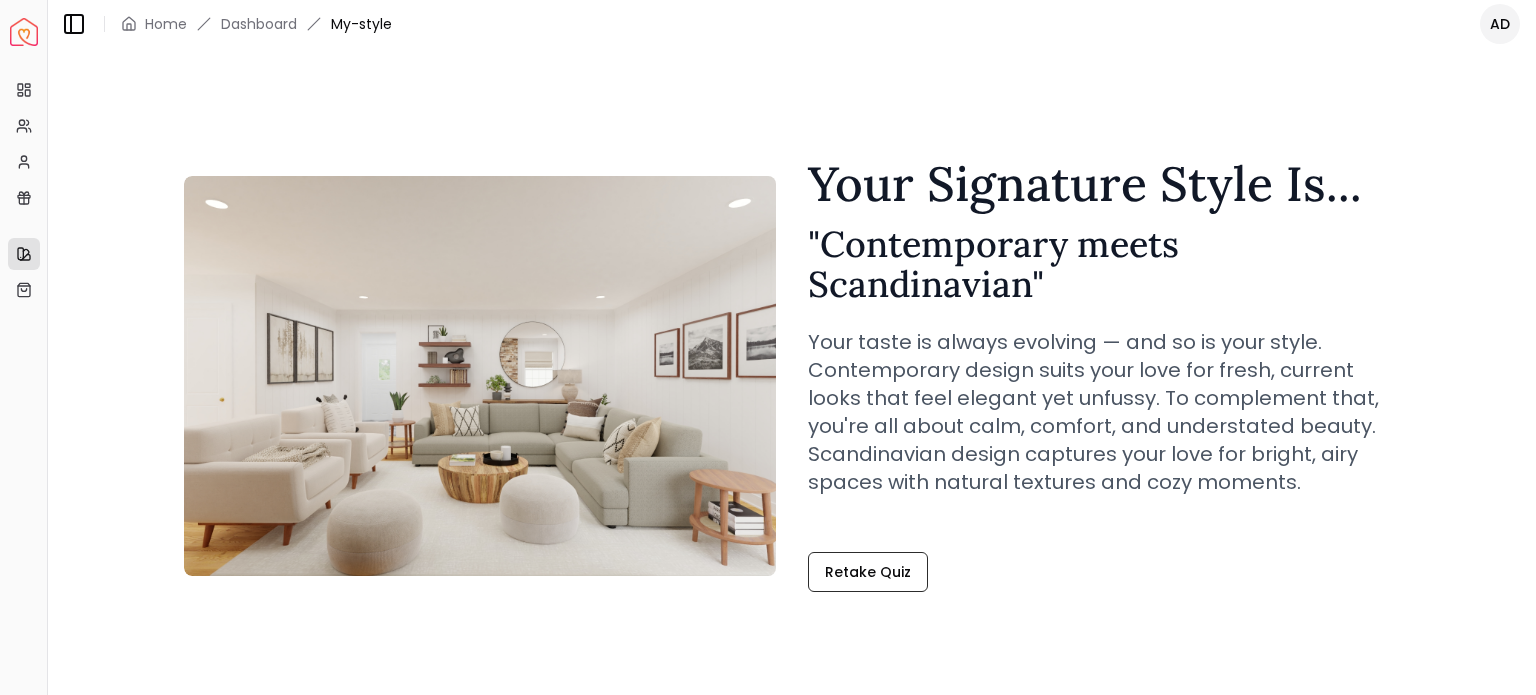 scroll, scrollTop: 0, scrollLeft: 0, axis: both 